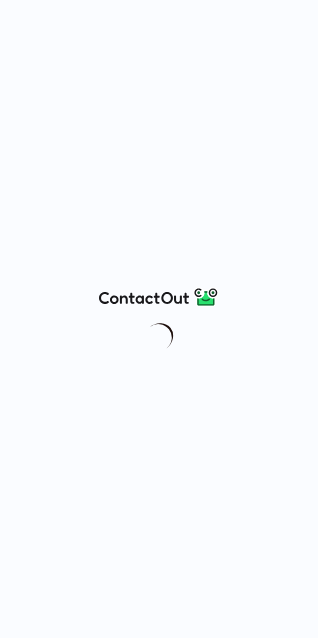 scroll, scrollTop: 0, scrollLeft: 0, axis: both 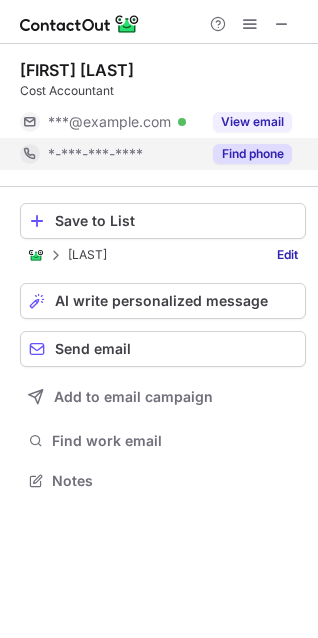 click on "*-***-***-****" at bounding box center [124, 154] 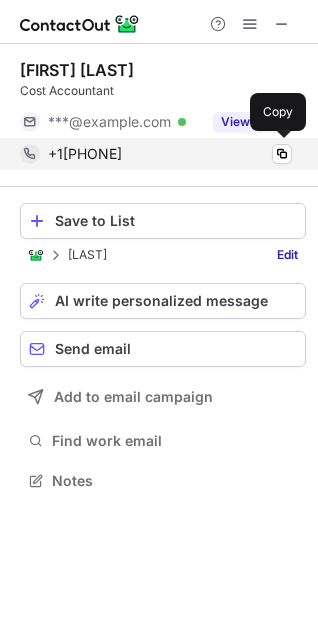 drag, startPoint x: 194, startPoint y: 164, endPoint x: 106, endPoint y: 164, distance: 88 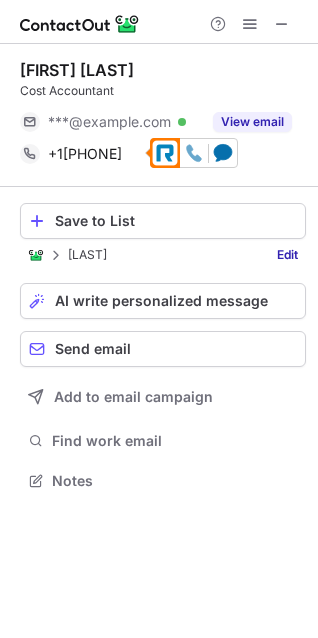 click 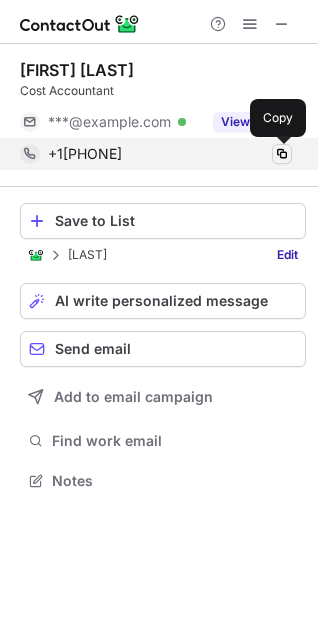 click at bounding box center [282, 154] 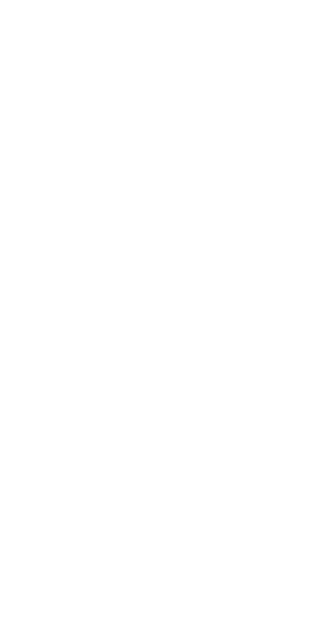 scroll, scrollTop: 0, scrollLeft: 0, axis: both 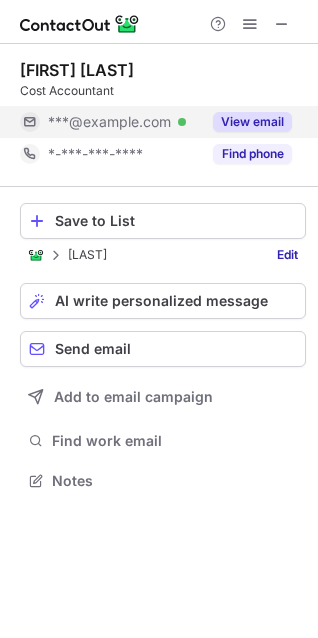 drag, startPoint x: 274, startPoint y: 20, endPoint x: 148, endPoint y: 126, distance: 164.65723 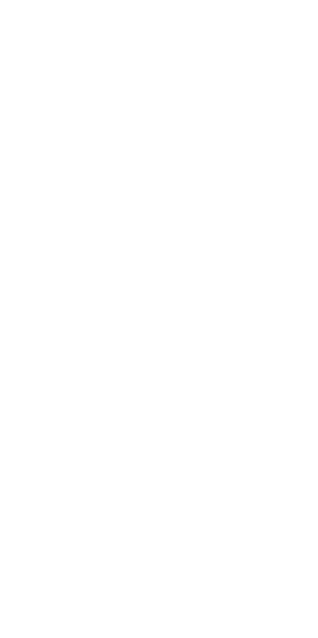 scroll, scrollTop: 0, scrollLeft: 0, axis: both 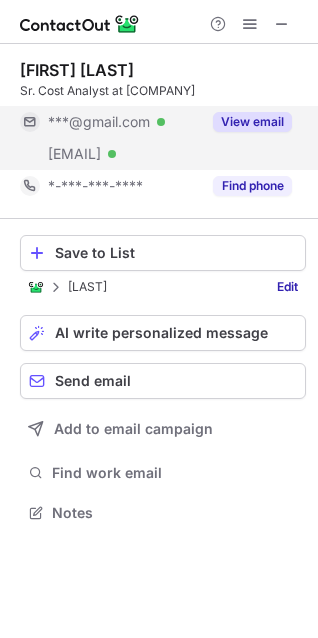 click on "View email" at bounding box center [246, 122] 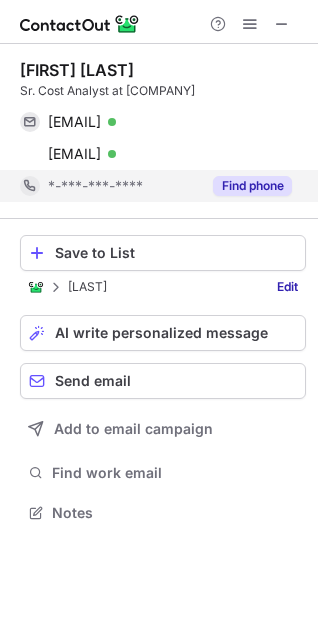 click on "Find phone" at bounding box center (252, 186) 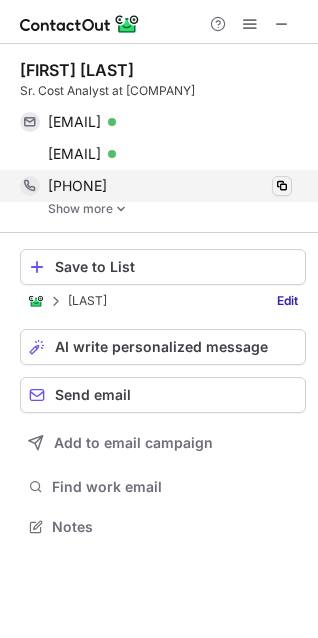 scroll, scrollTop: 10, scrollLeft: 10, axis: both 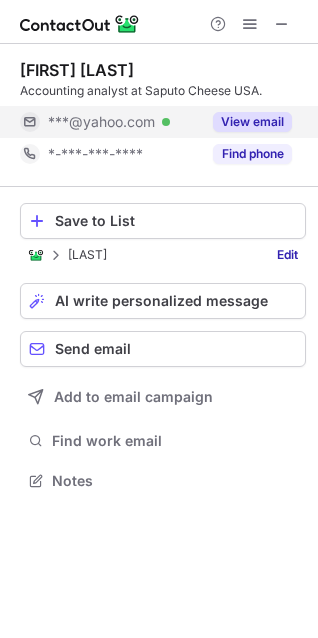 click on "View email" at bounding box center [246, 122] 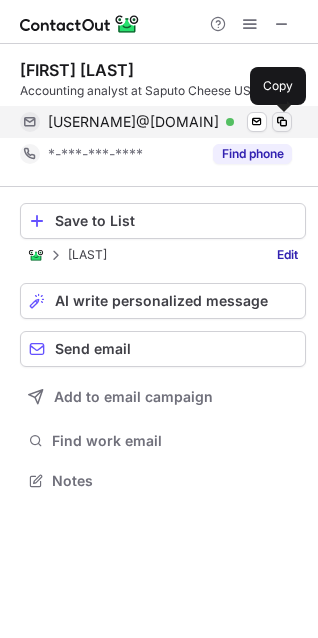 click at bounding box center [282, 122] 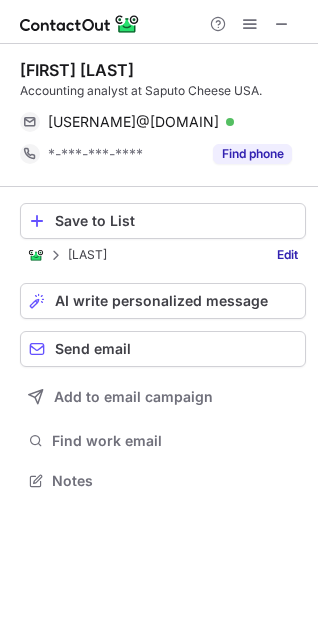 scroll, scrollTop: 467, scrollLeft: 318, axis: both 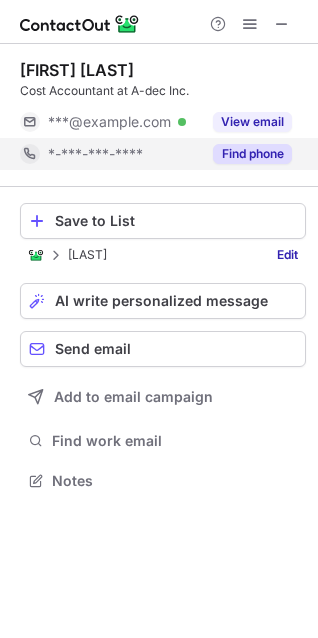 click on "Find phone" at bounding box center [246, 154] 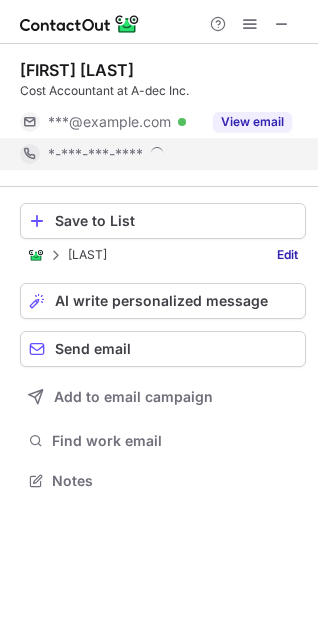 scroll, scrollTop: 10, scrollLeft: 10, axis: both 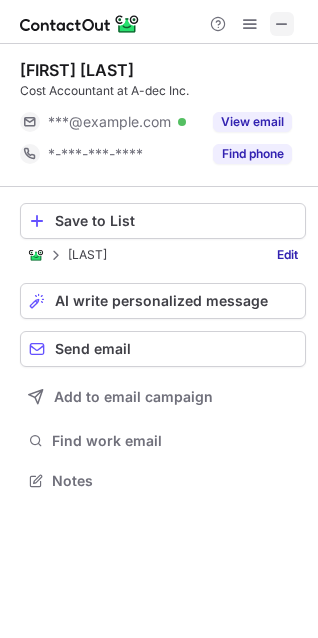 click at bounding box center (282, 24) 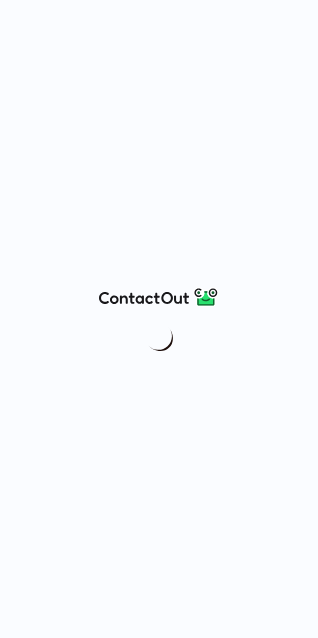 scroll, scrollTop: 0, scrollLeft: 0, axis: both 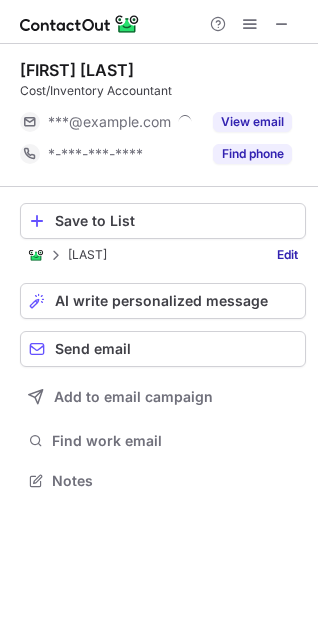 click at bounding box center [159, 22] 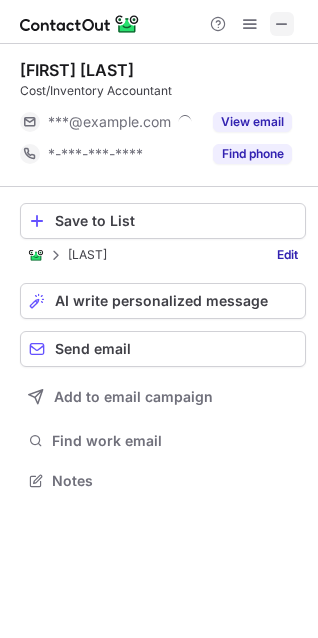 click at bounding box center [282, 24] 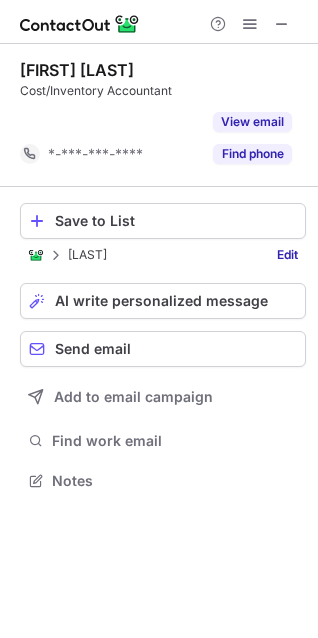 scroll, scrollTop: 434, scrollLeft: 318, axis: both 